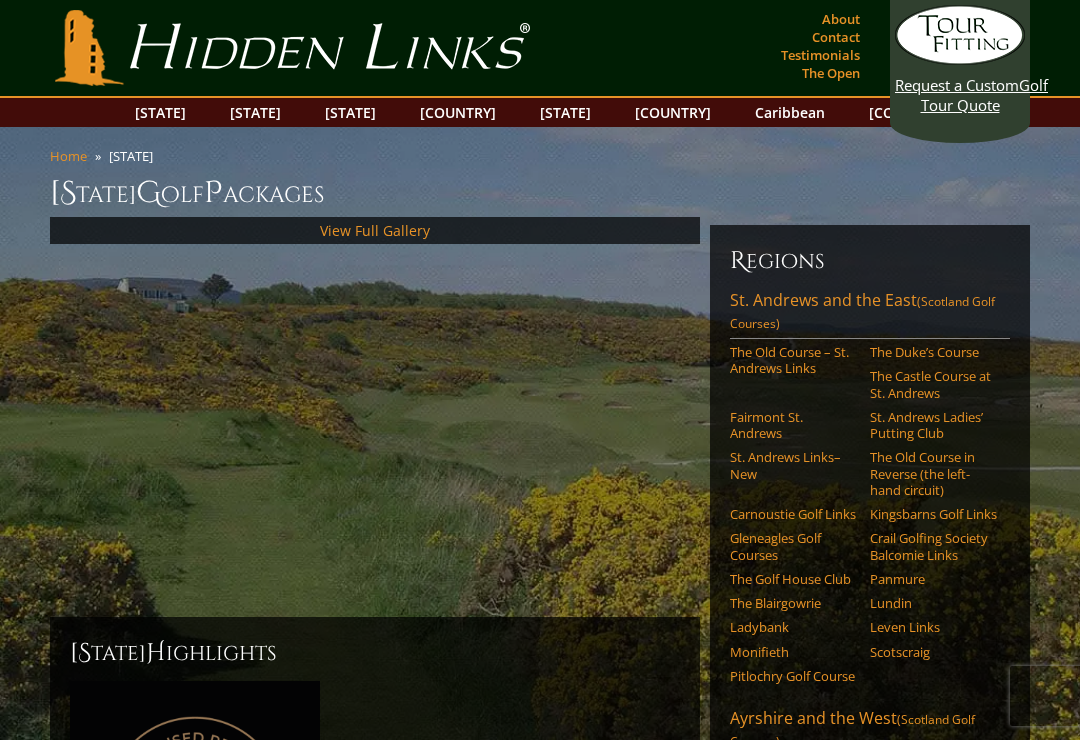 scroll, scrollTop: 0, scrollLeft: 0, axis: both 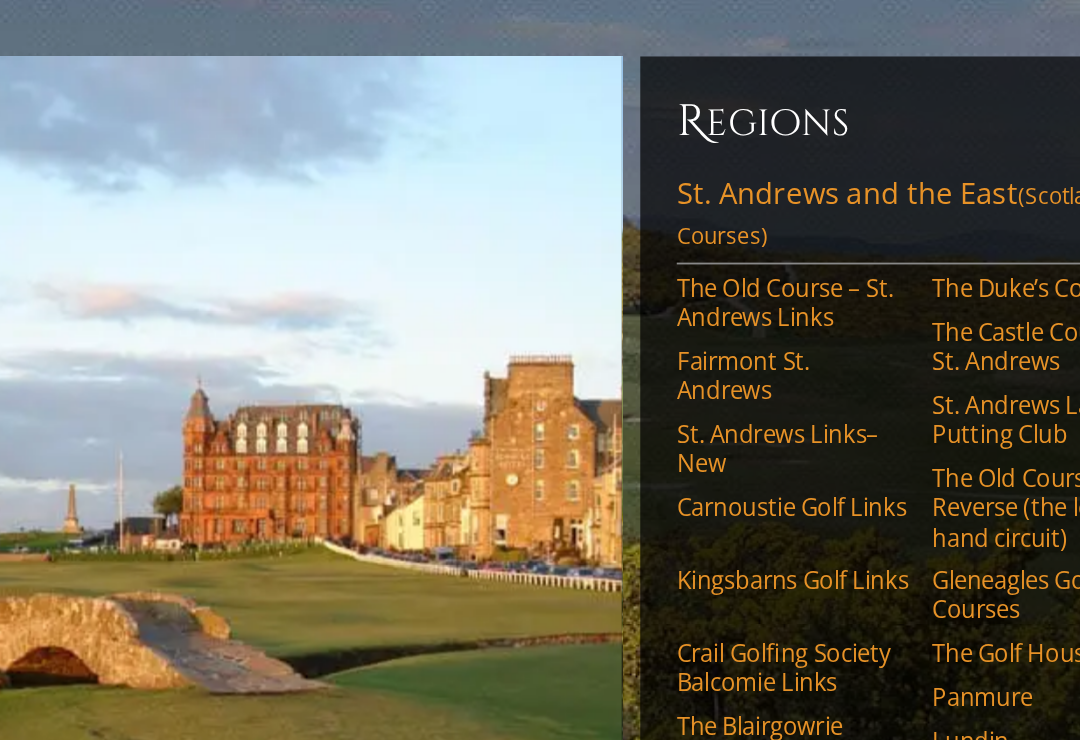 click on "The Old Course – St. Andrews Links" at bounding box center (793, 360) 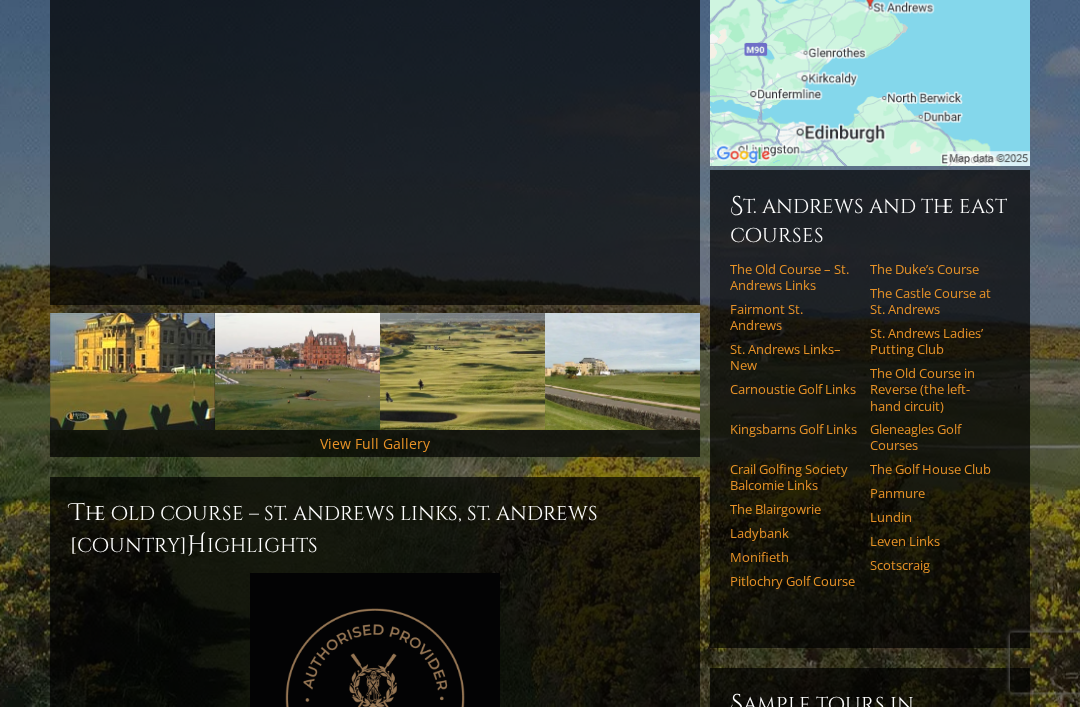 scroll, scrollTop: 383, scrollLeft: 0, axis: vertical 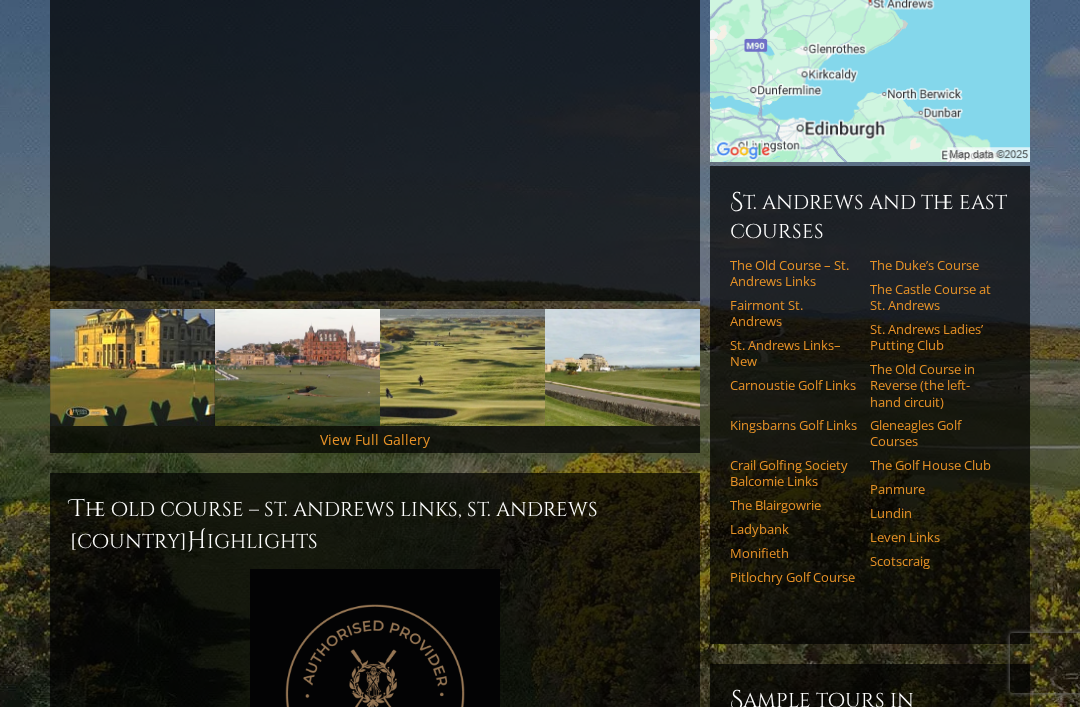 click on "The Old Course – St. Andrews Links" at bounding box center [793, 273] 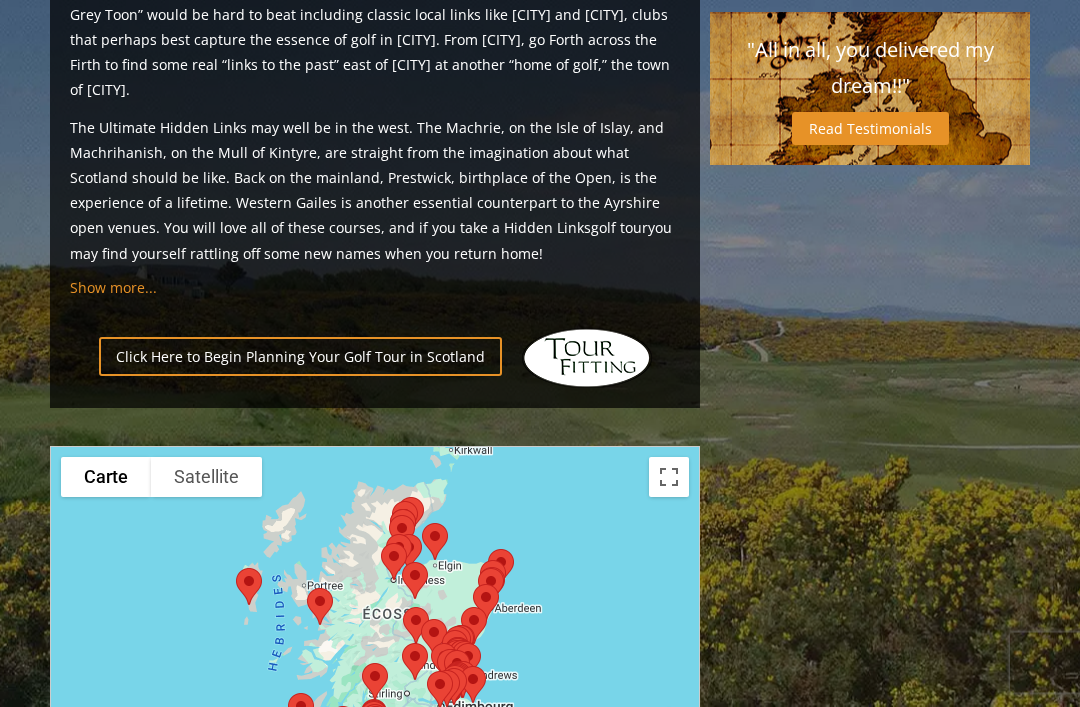 scroll, scrollTop: 1906, scrollLeft: 0, axis: vertical 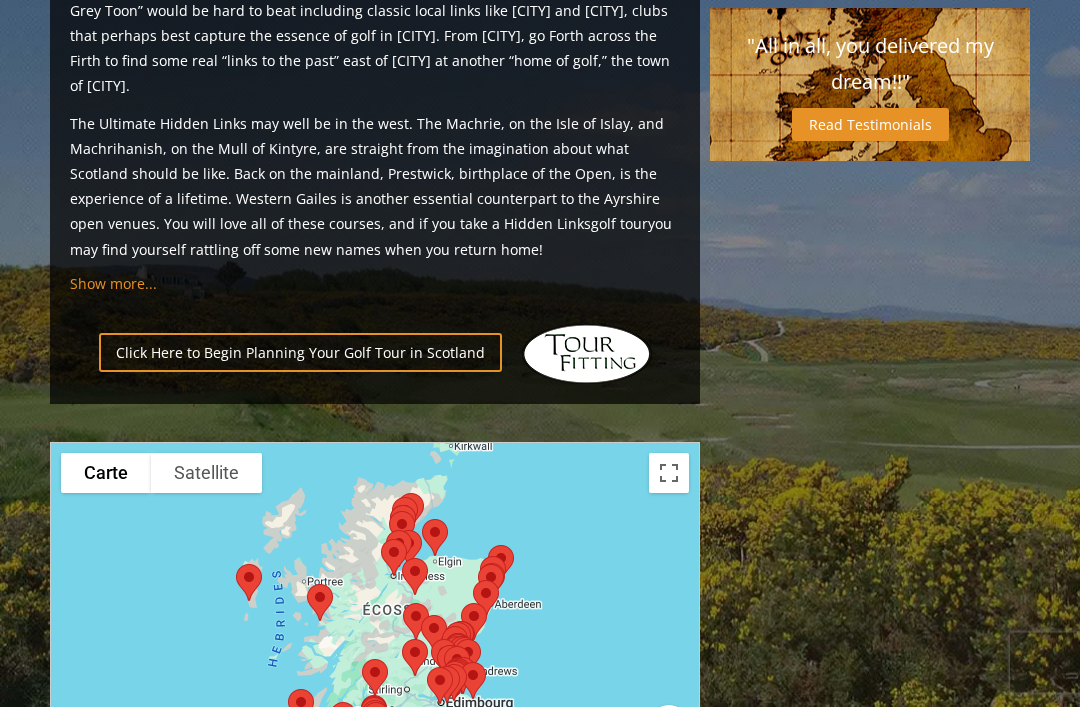 click on "Click Here to Begin Planning Your Golf Tour in [COUNTRY]" at bounding box center [300, 353] 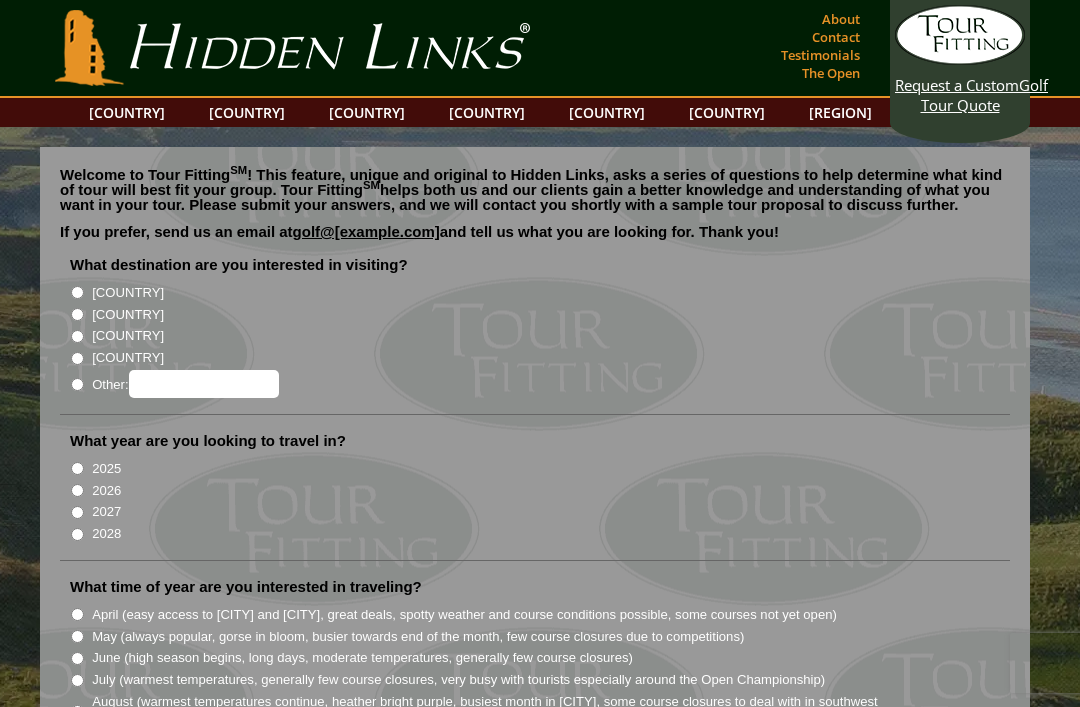 scroll, scrollTop: 0, scrollLeft: 0, axis: both 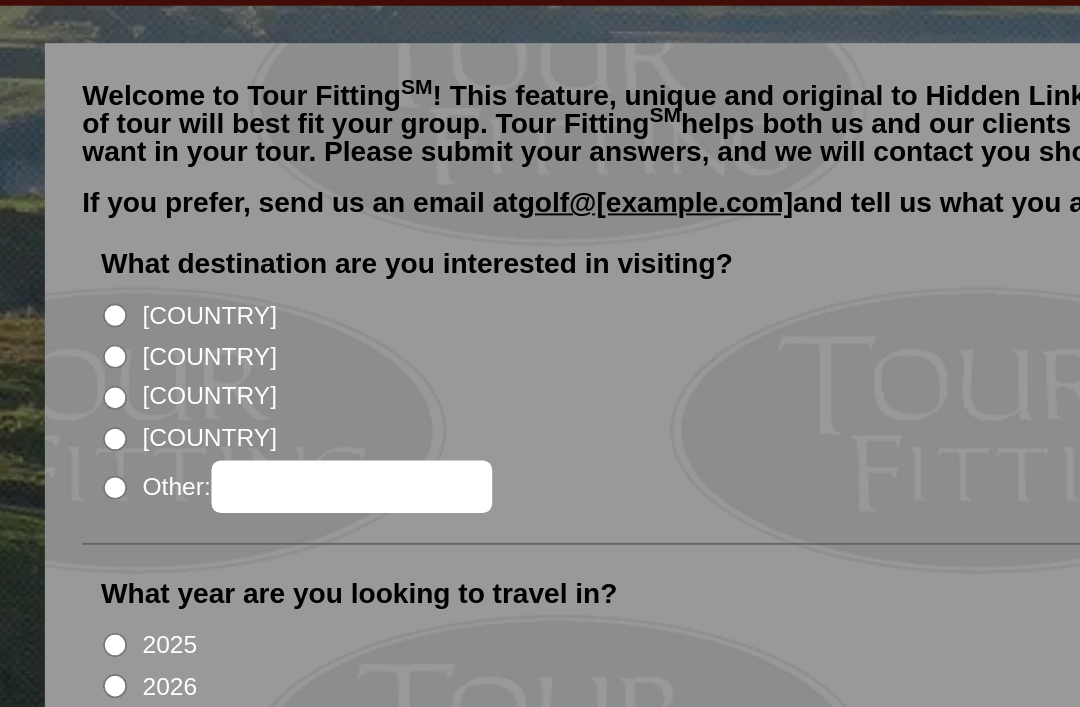 click on "[COUNTRY]" at bounding box center (77, 314) 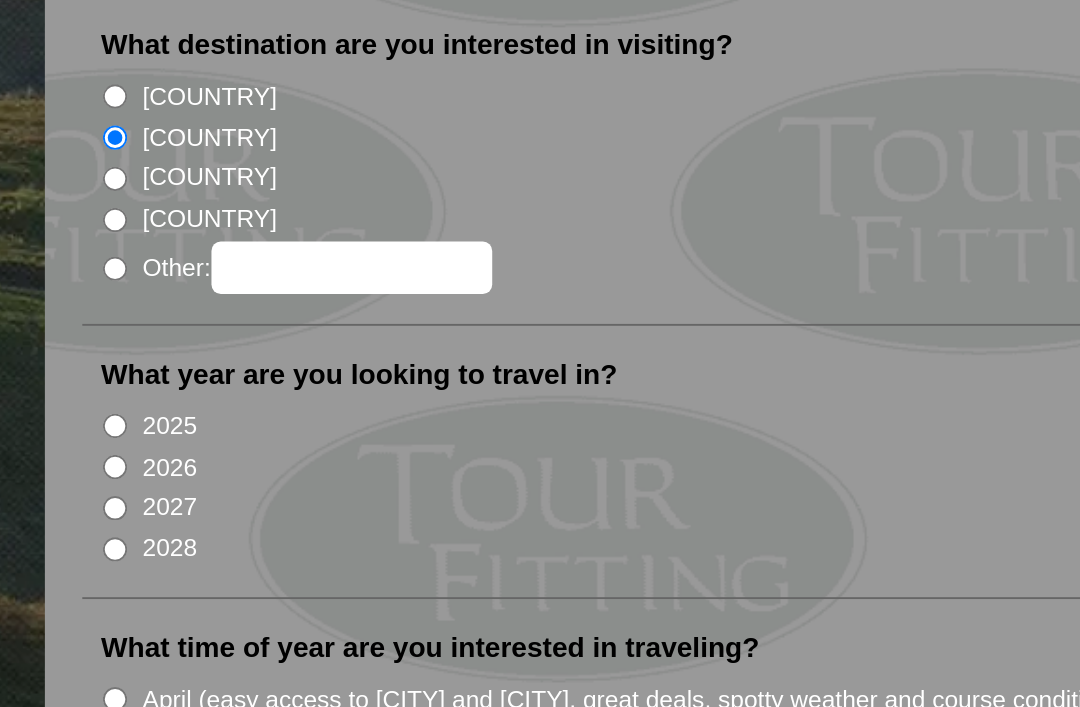 click on "2027" at bounding box center (77, 512) 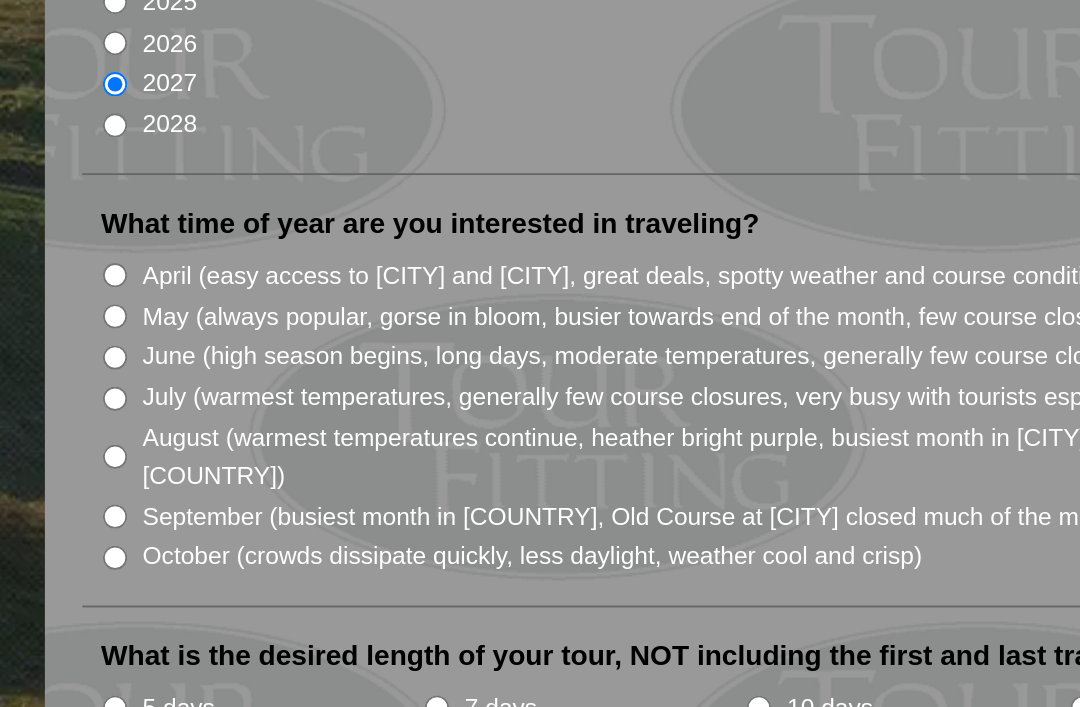scroll, scrollTop: 176, scrollLeft: 0, axis: vertical 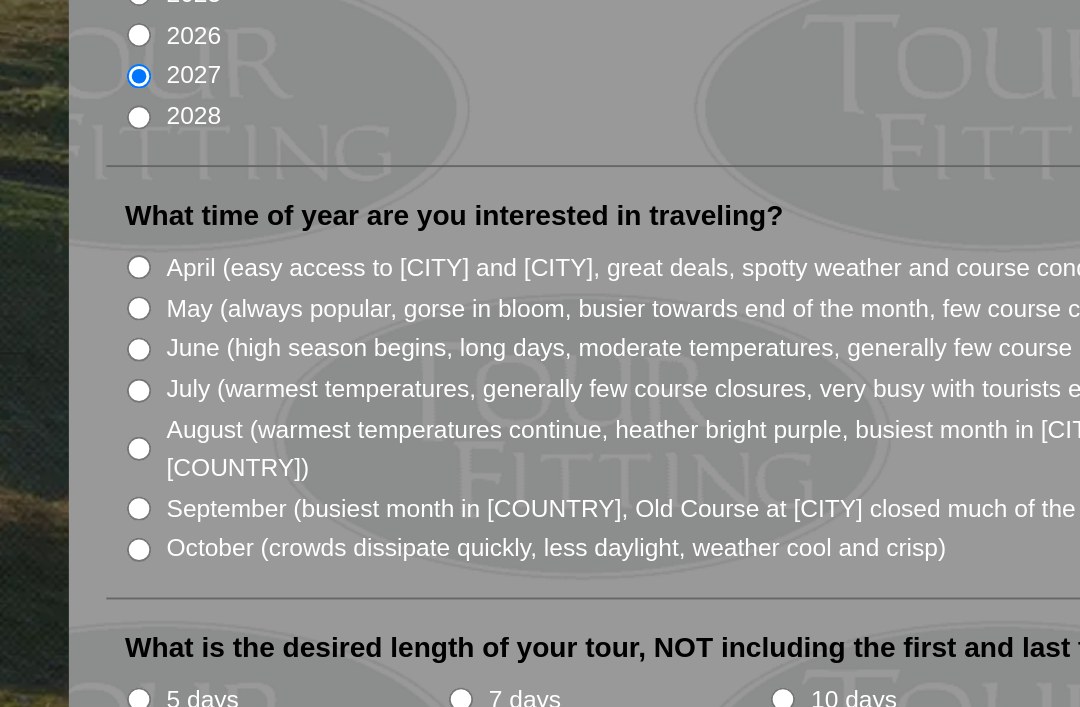 click on "August (warmest temperatures continue, heather bright purple, busiest month in St. Andrews, some course closures to deal with in southwest Ireland)" at bounding box center (77, 535) 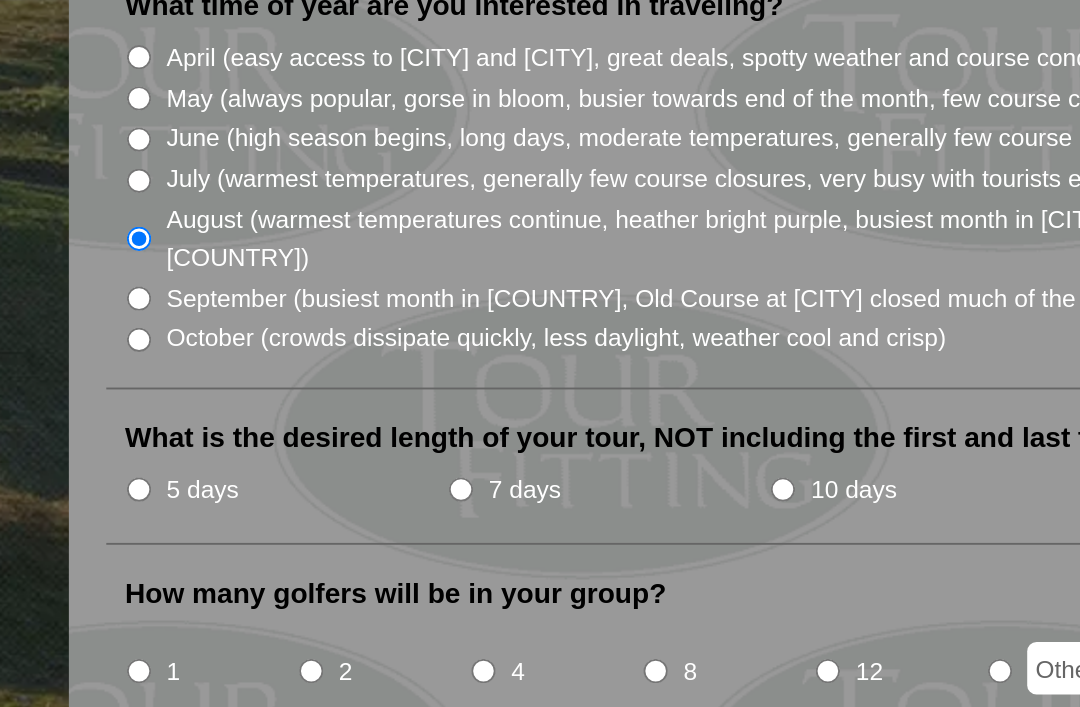 scroll, scrollTop: 291, scrollLeft: 0, axis: vertical 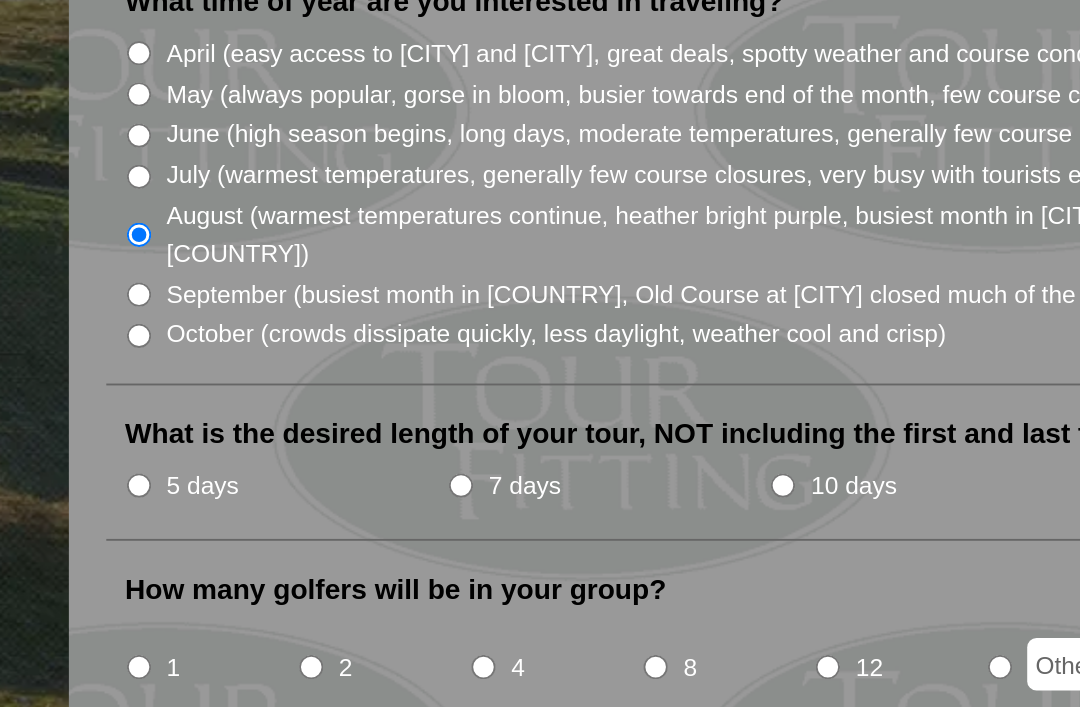click on "5 days" at bounding box center [77, 554] 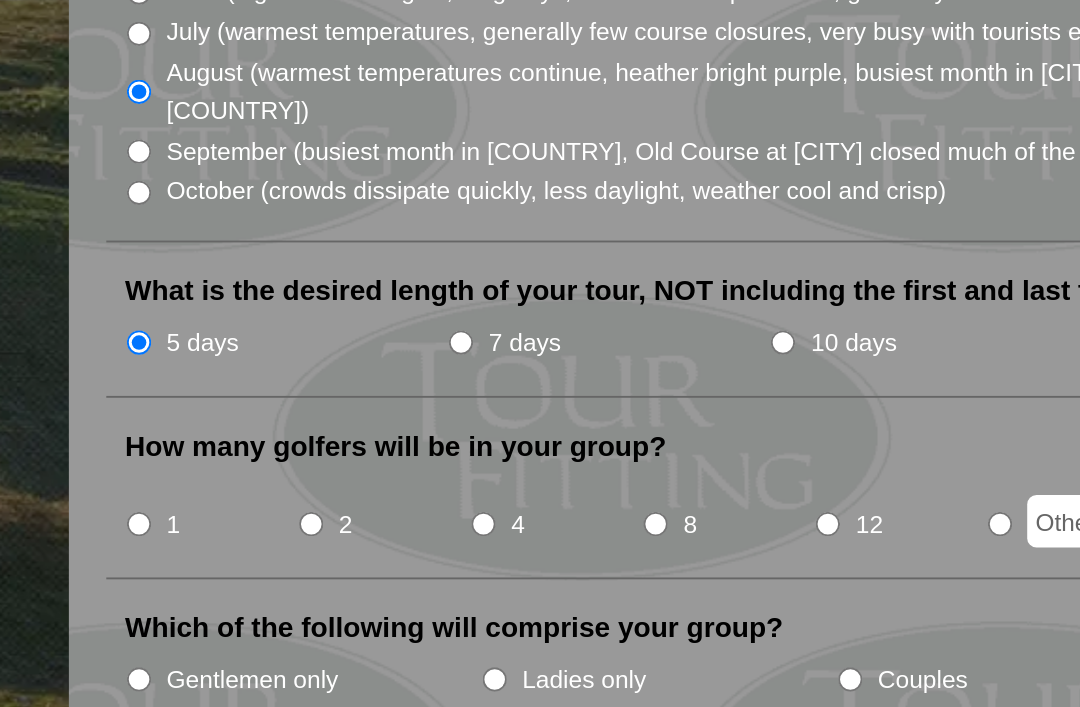 scroll, scrollTop: 368, scrollLeft: 0, axis: vertical 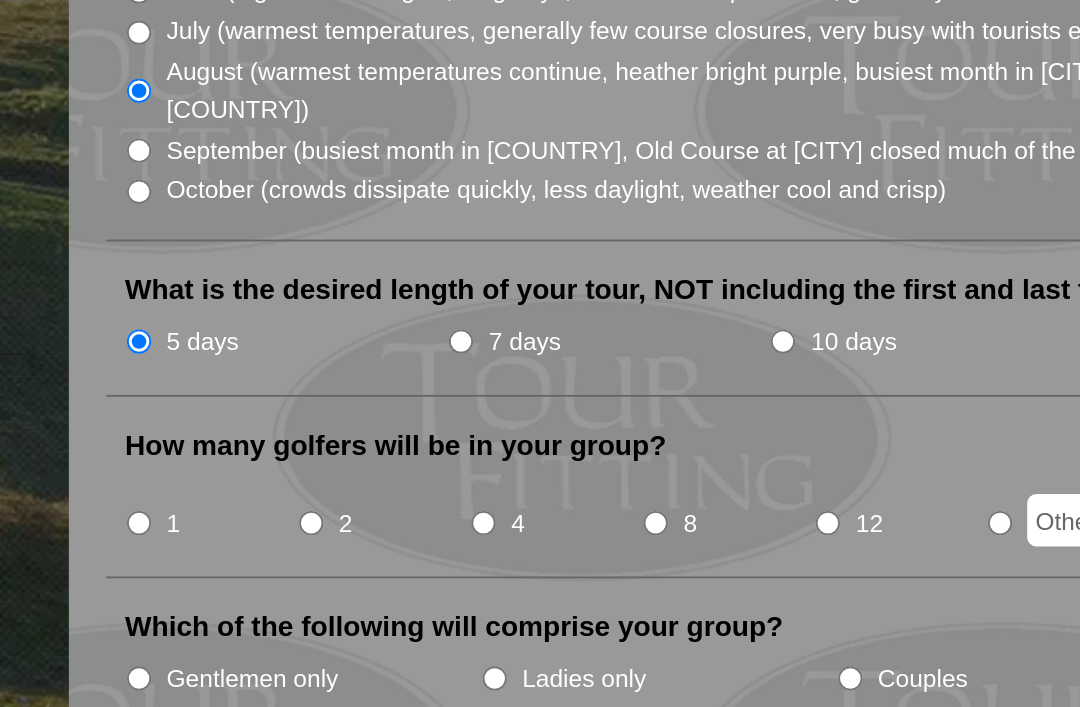 click on "4" at bounding box center [261, 574] 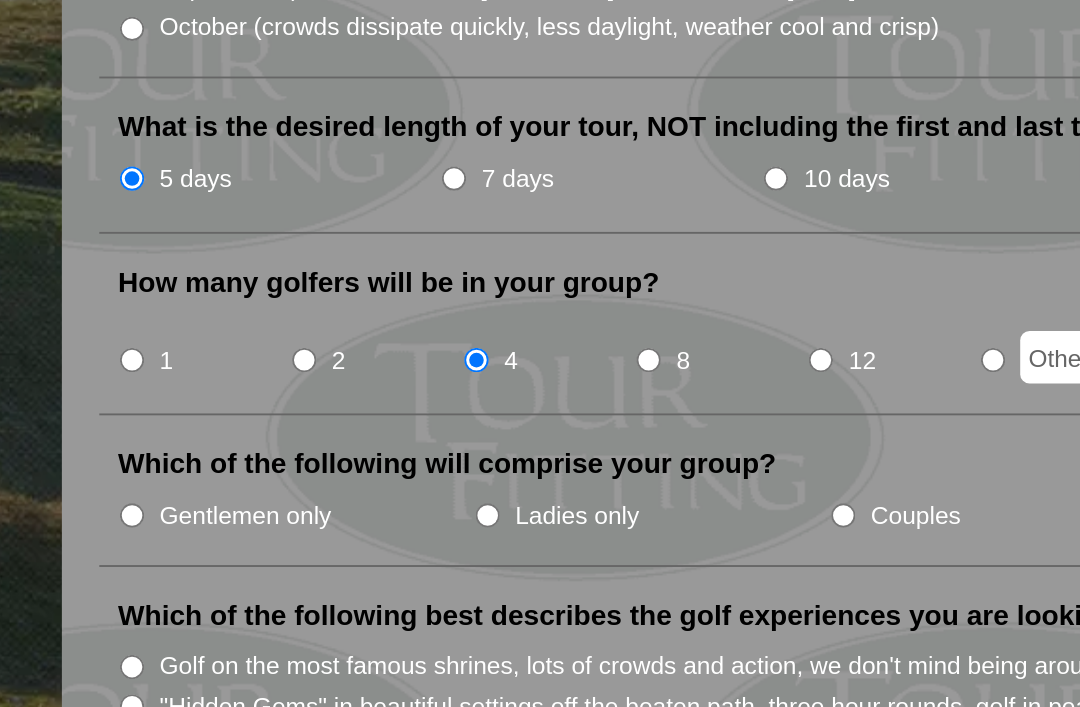 scroll, scrollTop: 459, scrollLeft: 0, axis: vertical 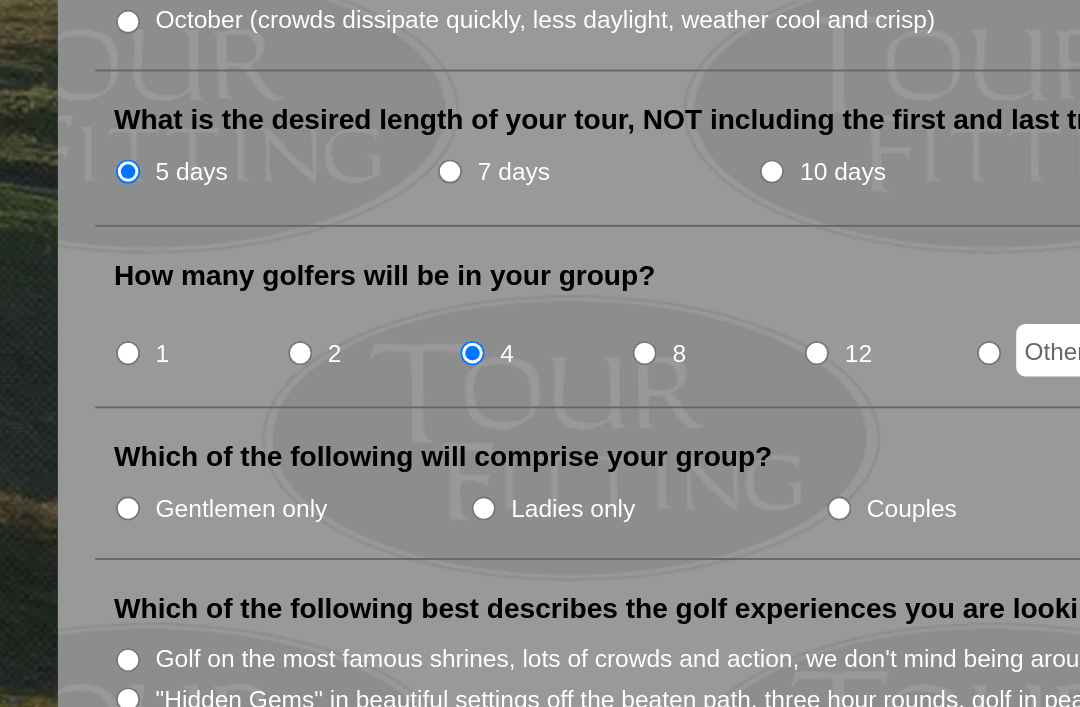 click on "Couples" at bounding box center [457, 566] 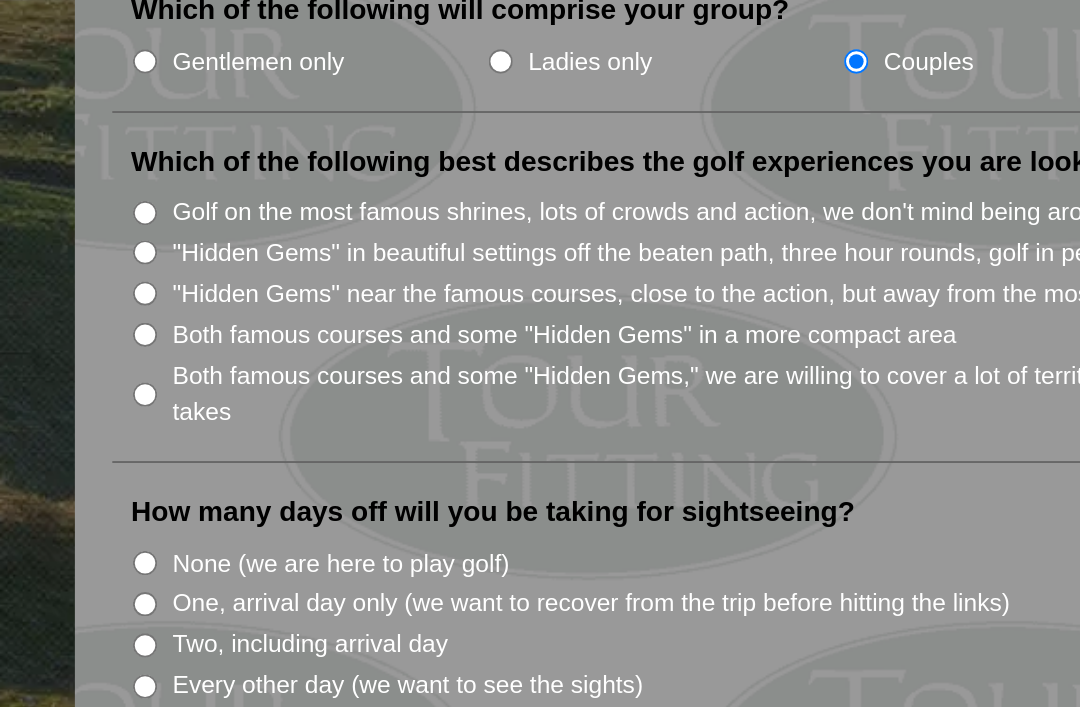 scroll, scrollTop: 697, scrollLeft: 0, axis: vertical 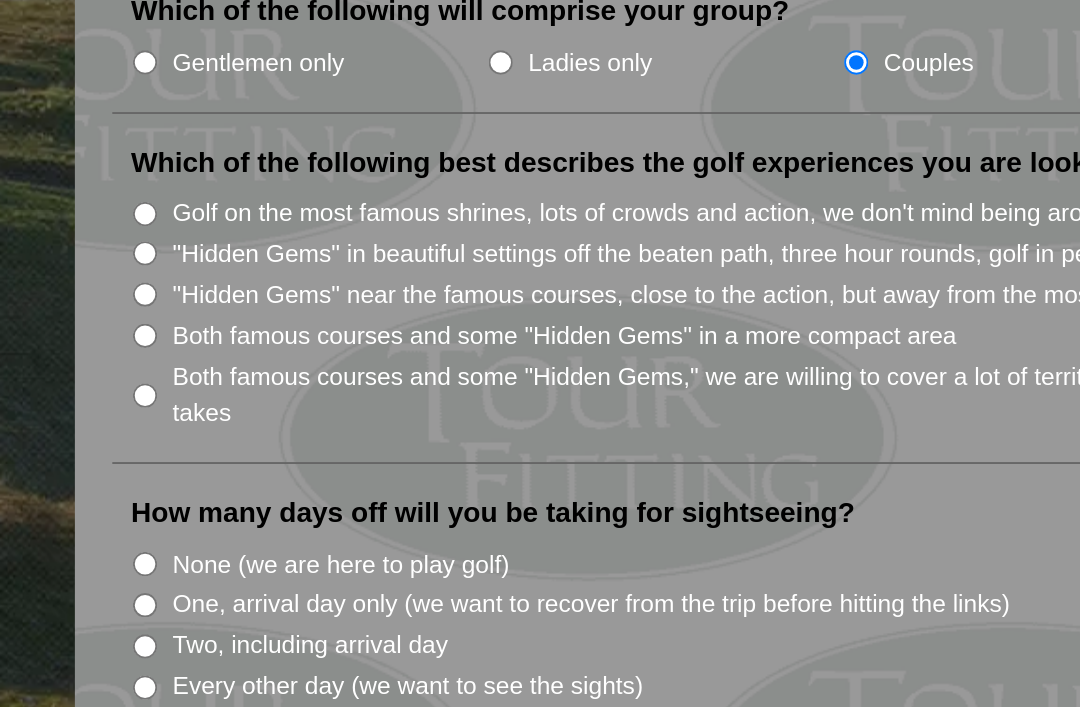 click on "Golf on the most famous shrines, lots of crowds and action, we don't mind being around other tourists" at bounding box center (77, 409) 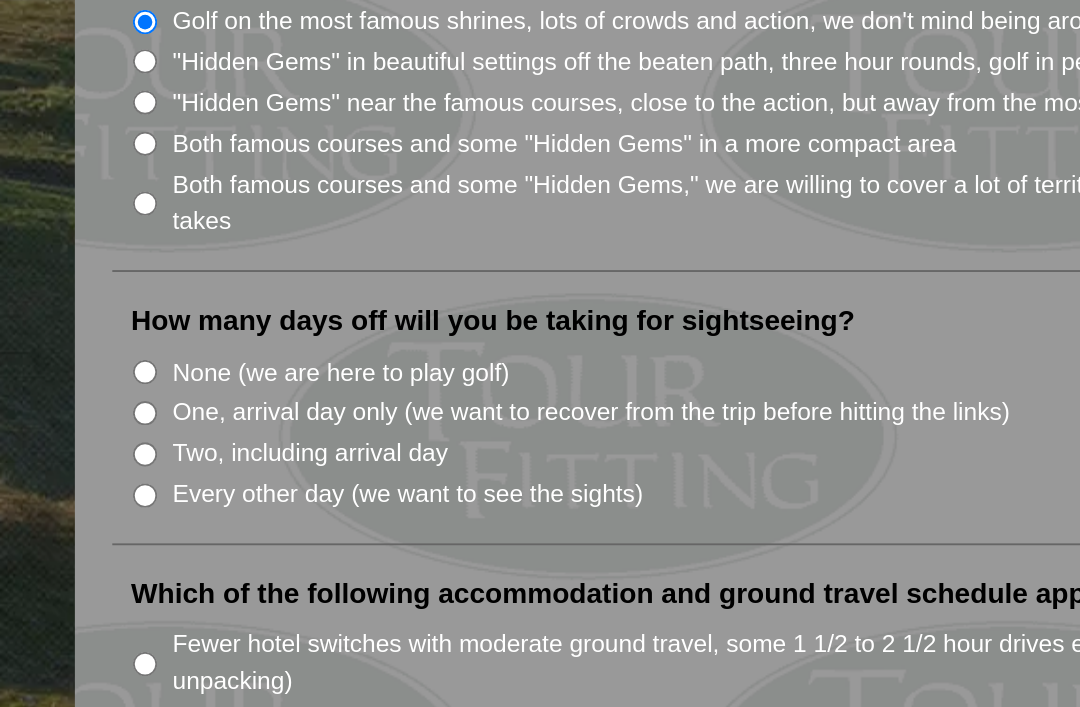scroll, scrollTop: 800, scrollLeft: 0, axis: vertical 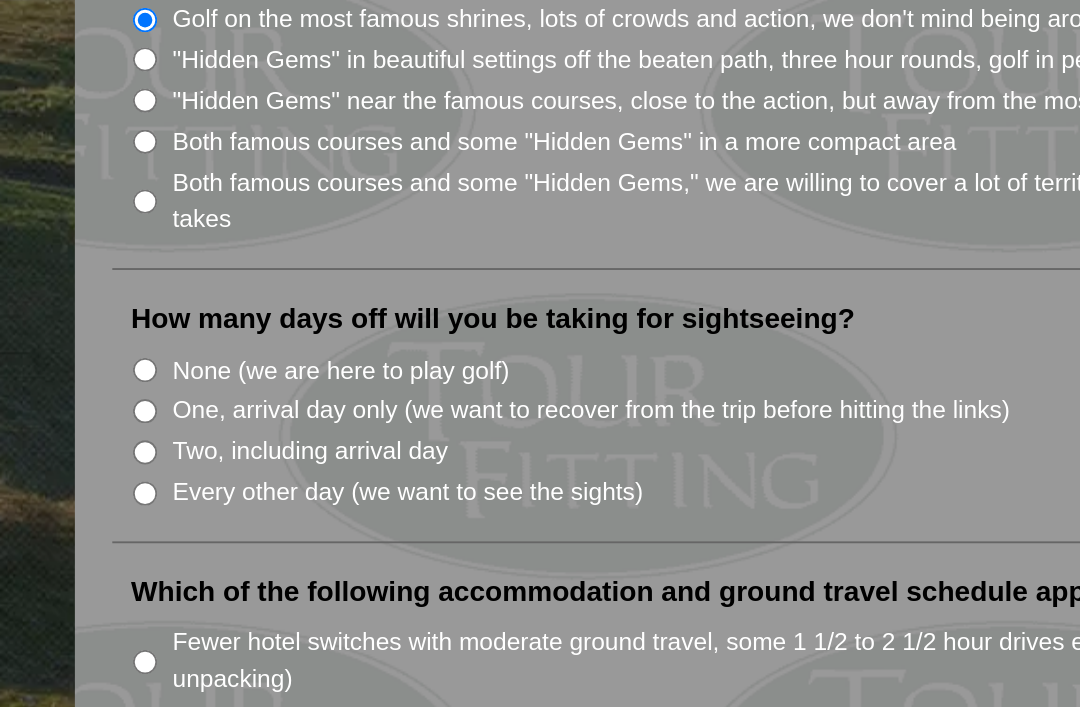 click on "Two, including arrival day" at bounding box center [77, 537] 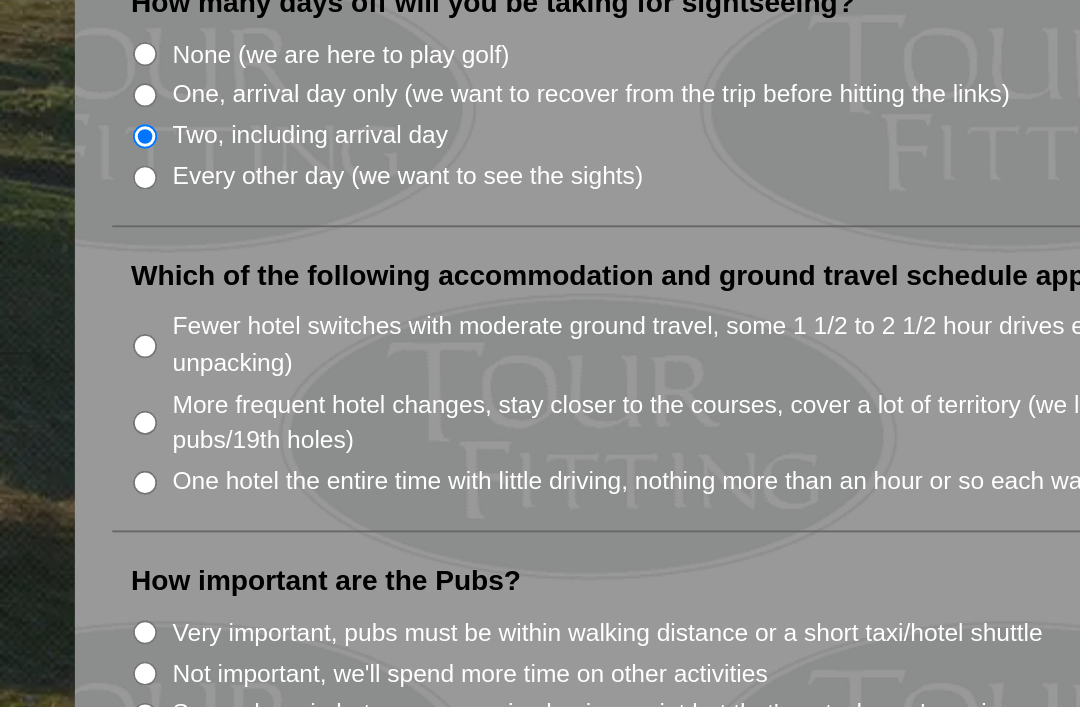 scroll, scrollTop: 970, scrollLeft: 0, axis: vertical 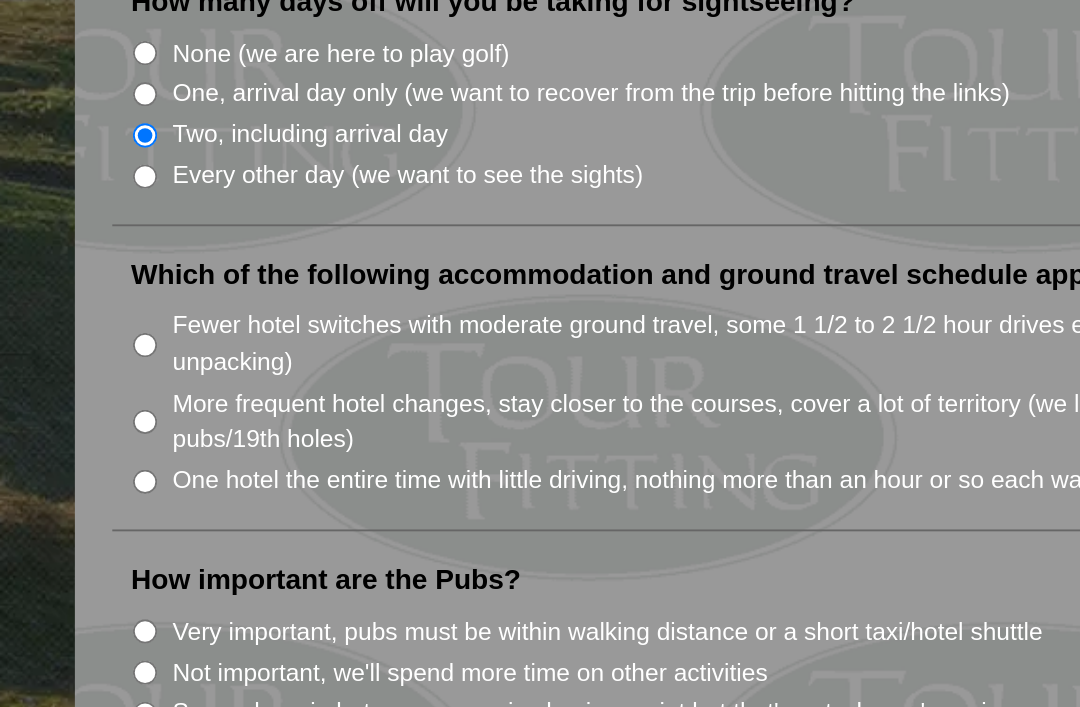 click on "One hotel the entire time with little driving, nothing more than an hour or so each way (it’s OK if we miss a few courses that are too far)" at bounding box center (77, 552) 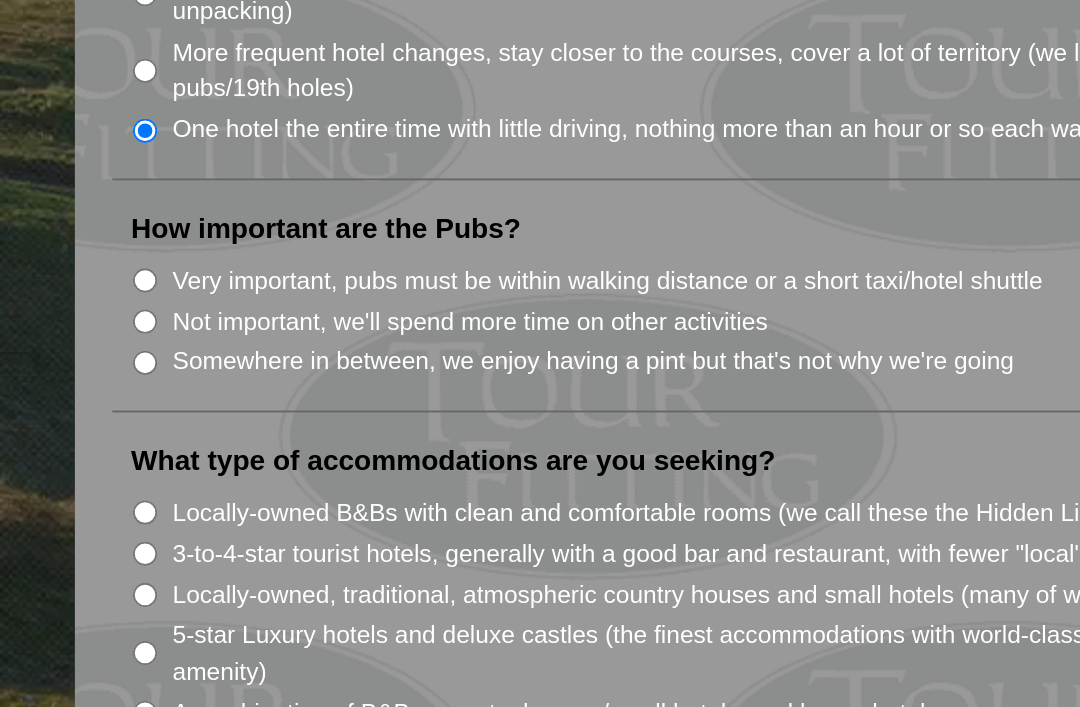 scroll, scrollTop: 1158, scrollLeft: 0, axis: vertical 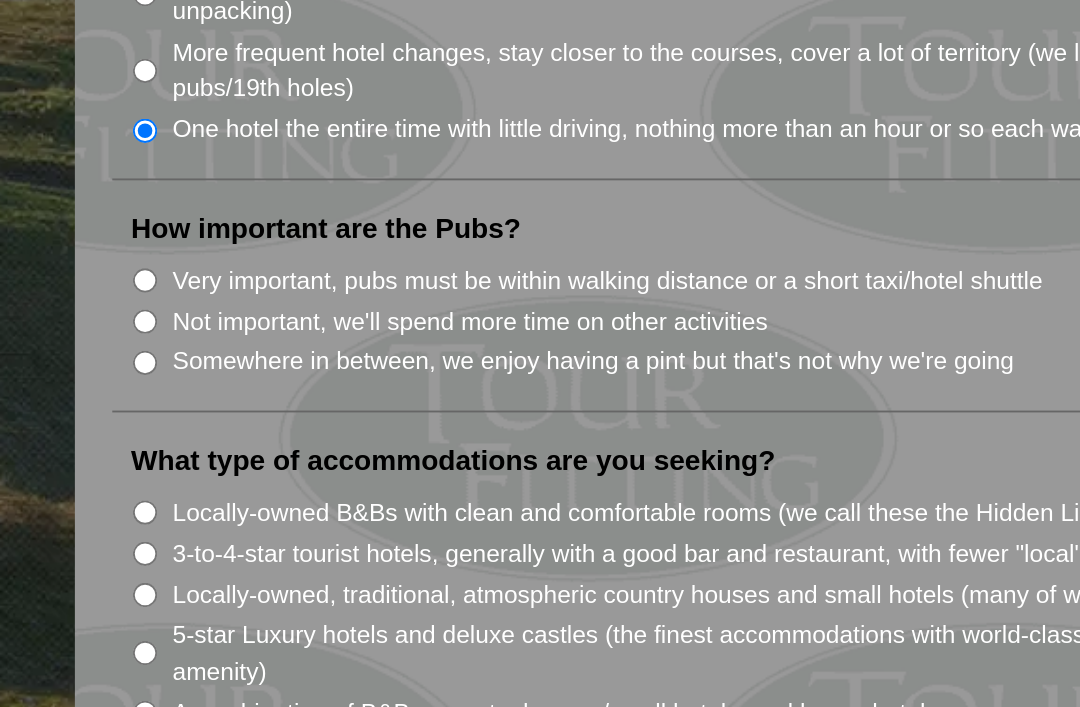 click on "Not important, we'll spend more time on other activities" at bounding box center (77, 466) 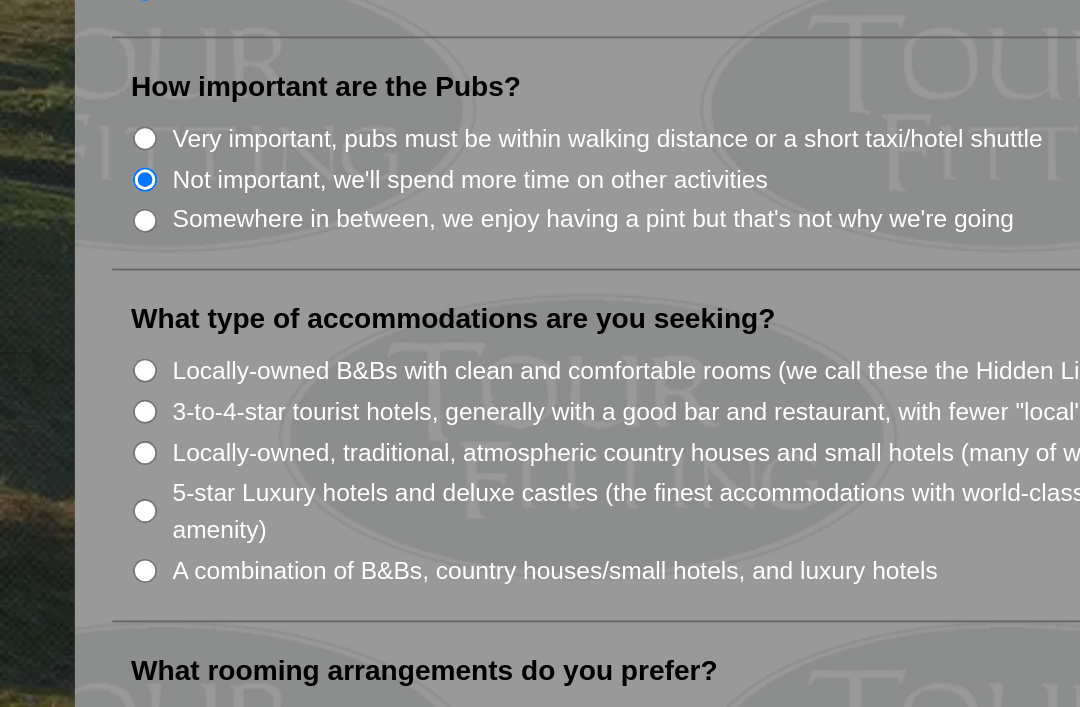 scroll, scrollTop: 1252, scrollLeft: 0, axis: vertical 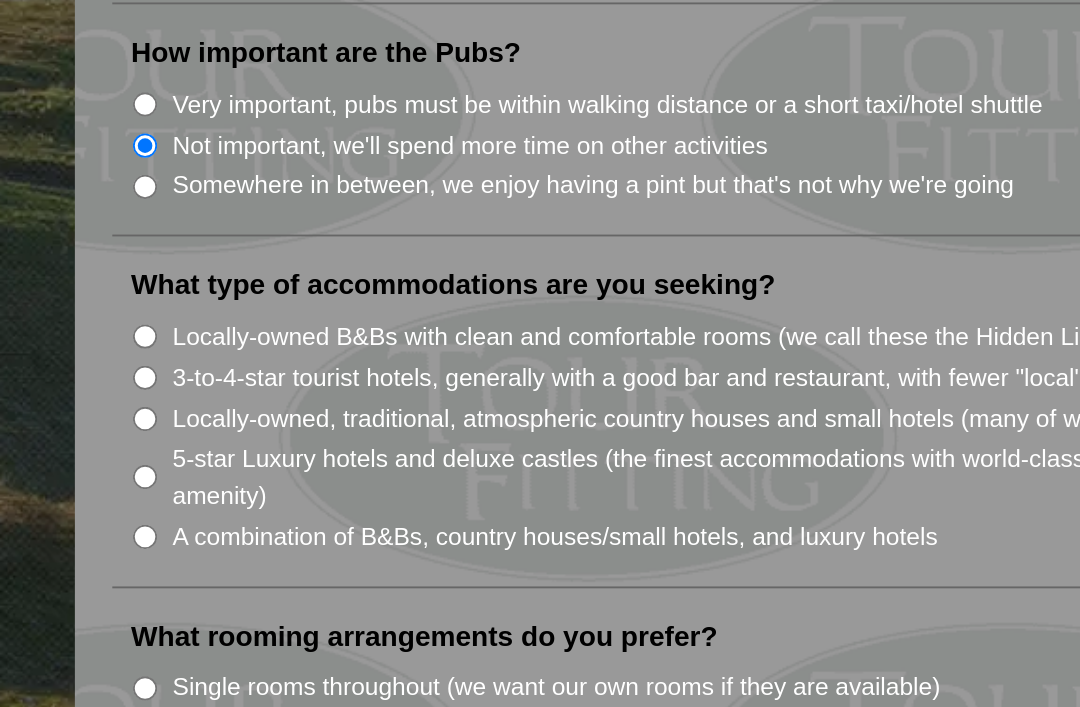 click on "3-to-4-star tourist hotels, generally with a good bar and restaurant, with fewer "local" staff" at bounding box center (543, 496) 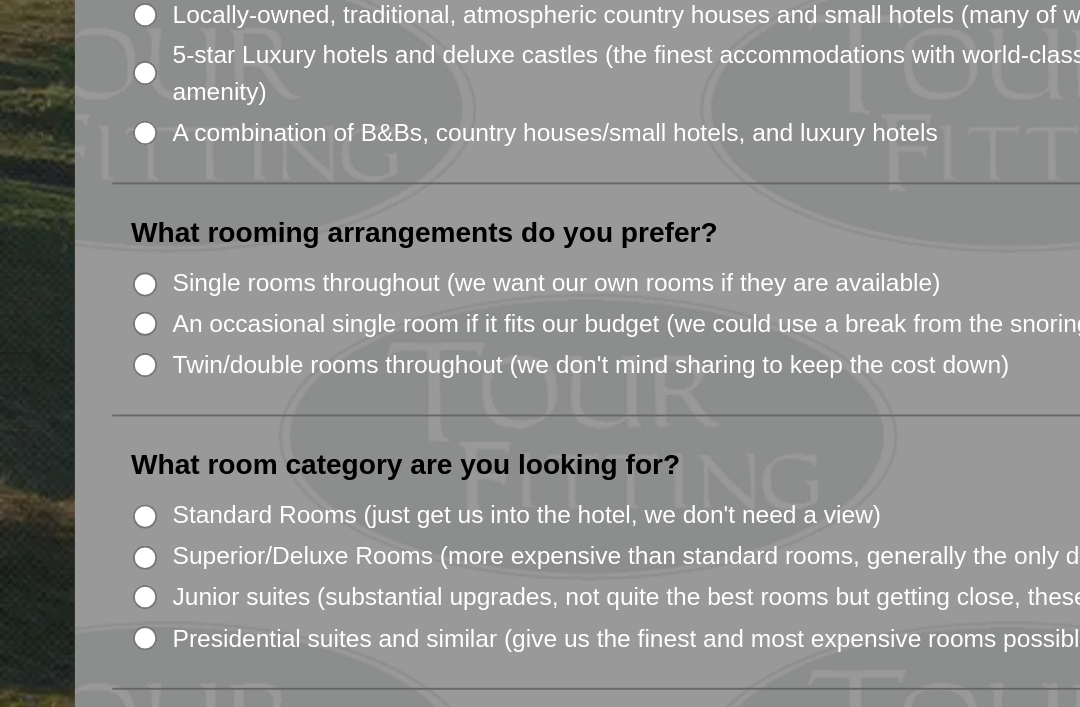 scroll, scrollTop: 1468, scrollLeft: 0, axis: vertical 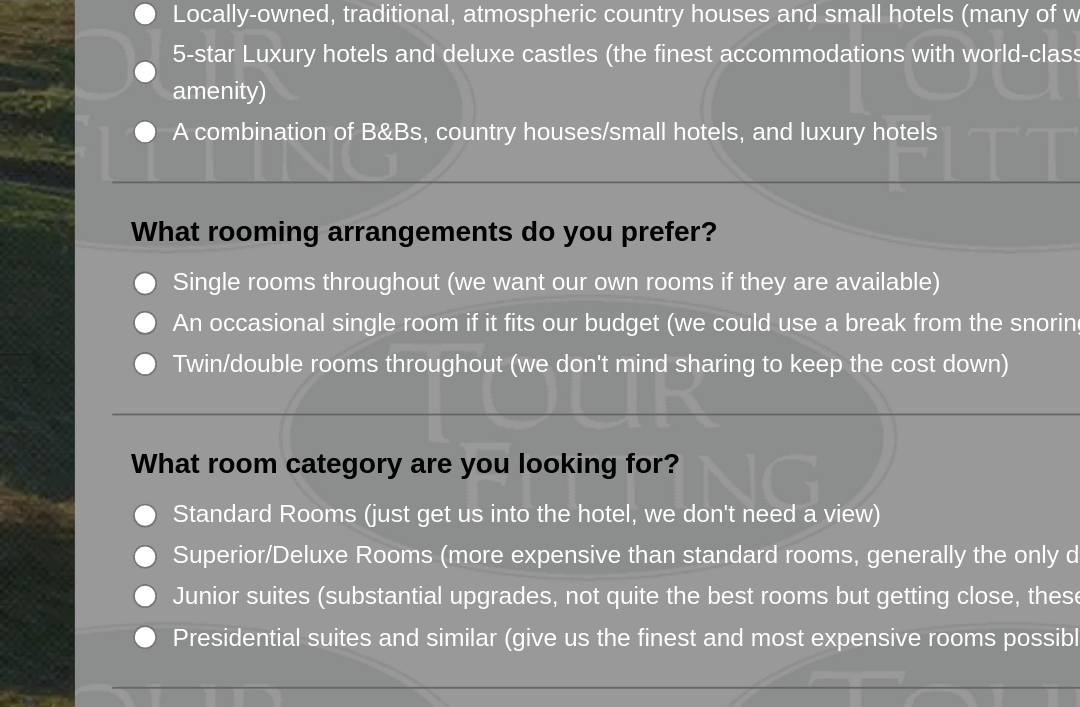 click on "Single rooms throughout (we want our own rooms if they are available)" at bounding box center [77, 446] 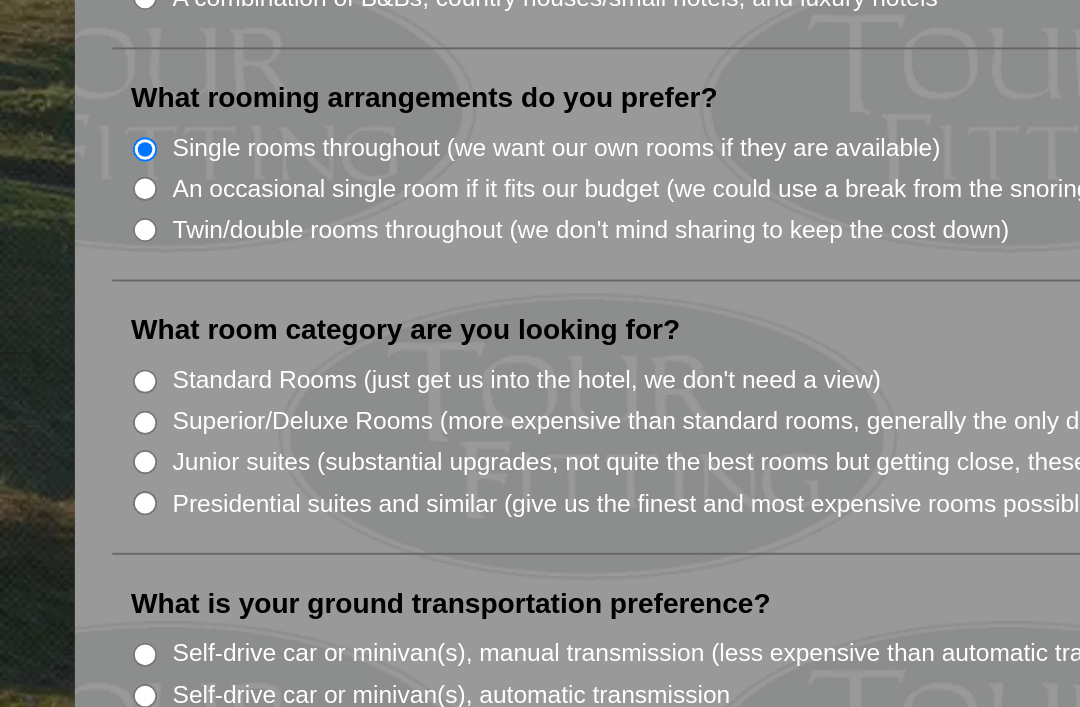 scroll, scrollTop: 1546, scrollLeft: 0, axis: vertical 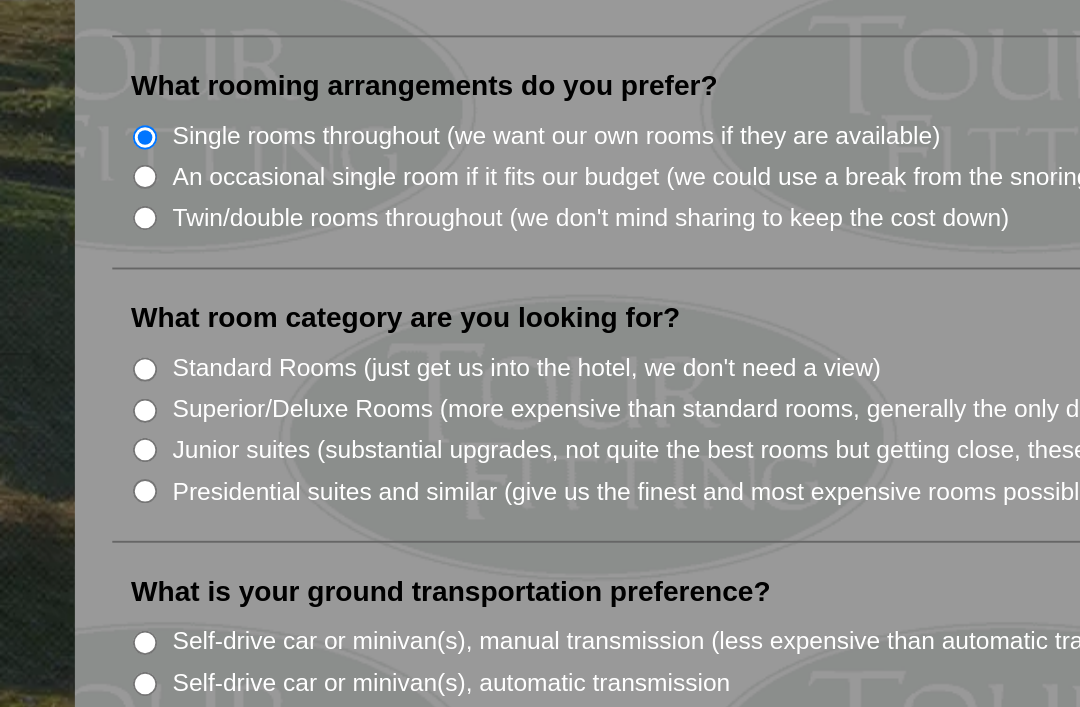 click on "Standard Rooms (just get us into the hotel, we don't need a view)" at bounding box center (77, 492) 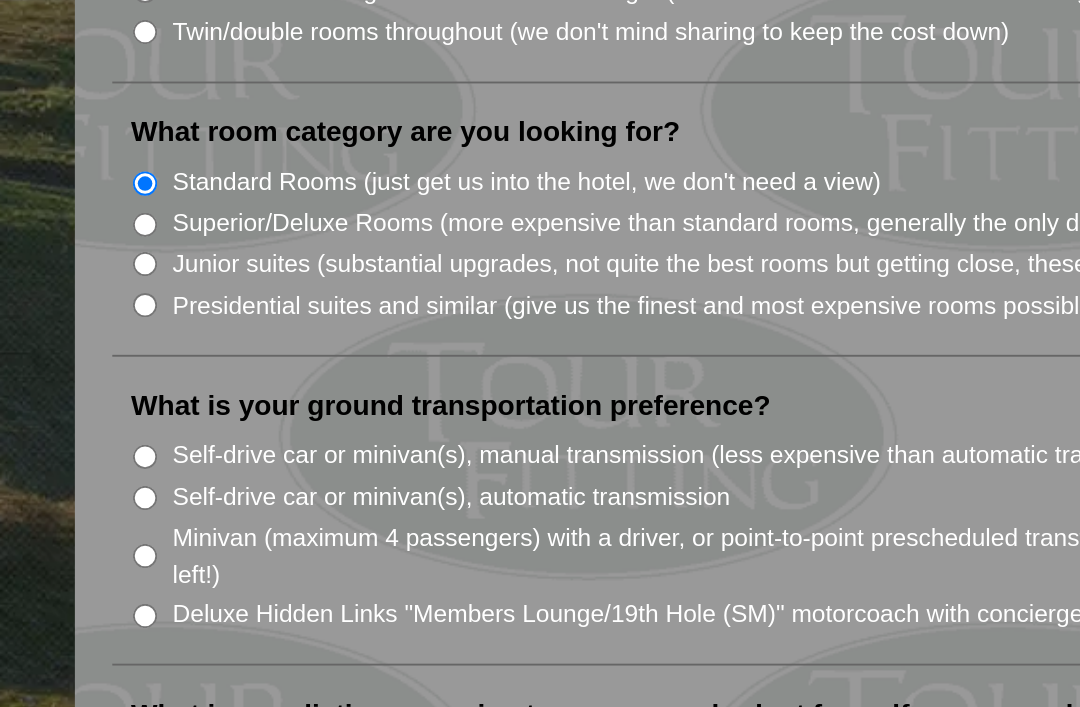 scroll, scrollTop: 1656, scrollLeft: 0, axis: vertical 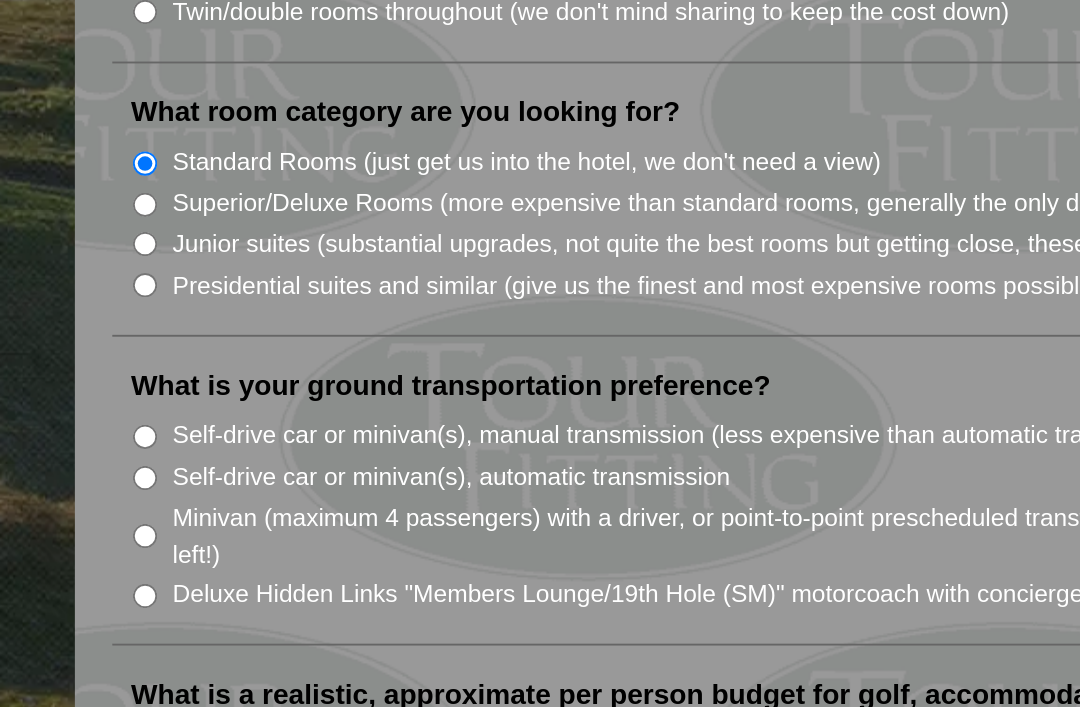 click on "Self-drive car or minivan(s), manual transmission (less expensive than automatic transmission)" at bounding box center [77, 528] 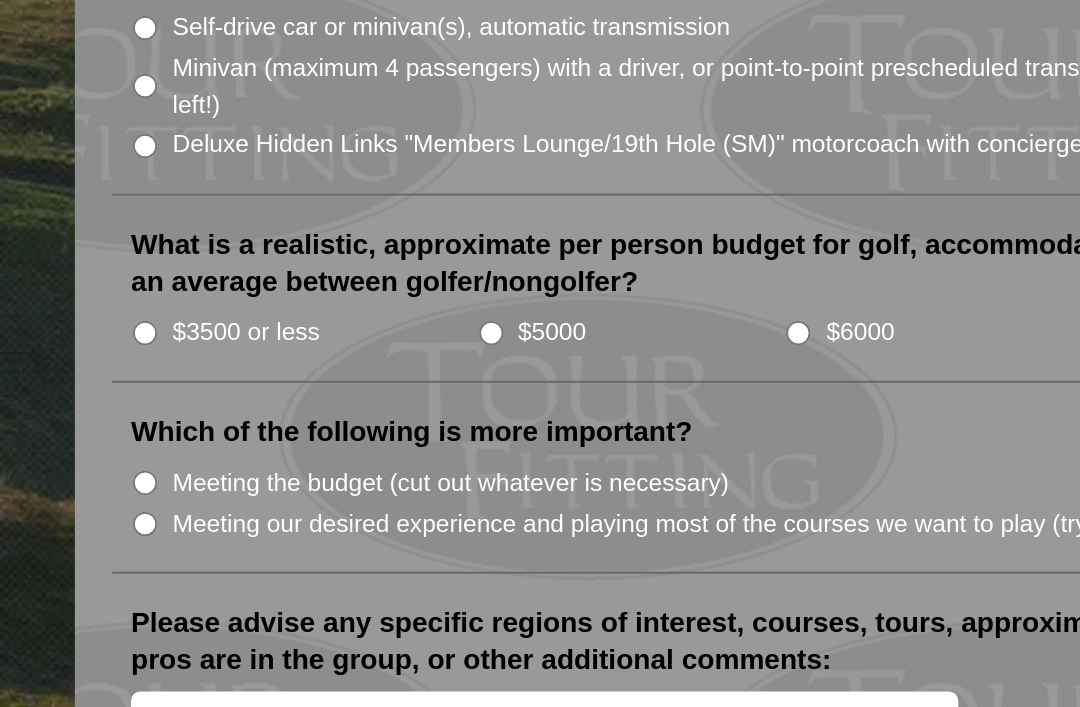scroll, scrollTop: 1898, scrollLeft: 0, axis: vertical 